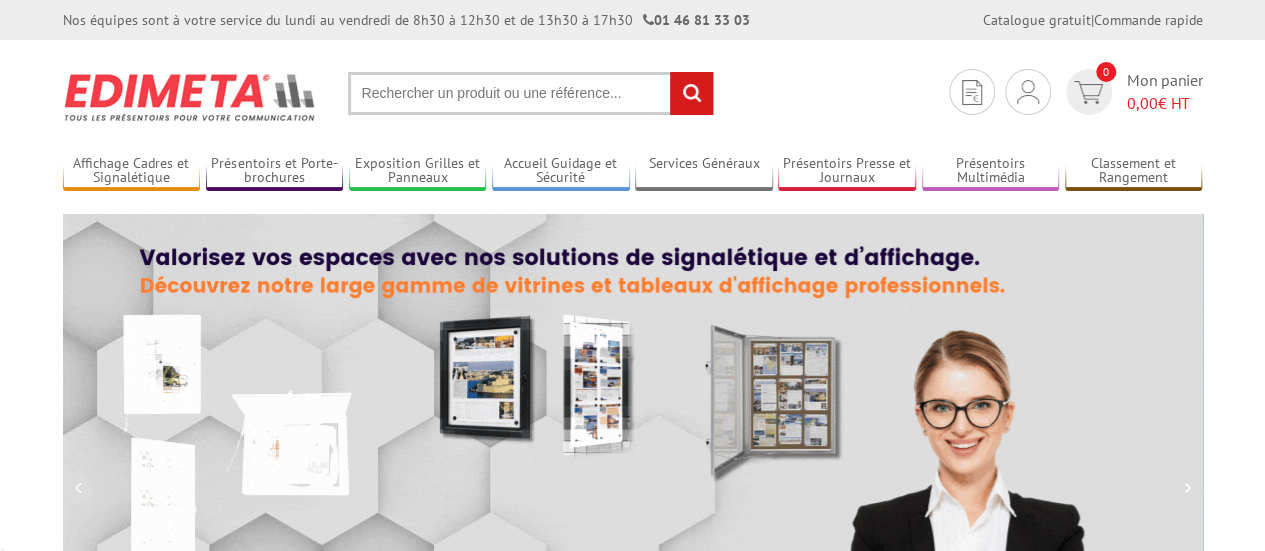 scroll, scrollTop: 1, scrollLeft: 0, axis: vertical 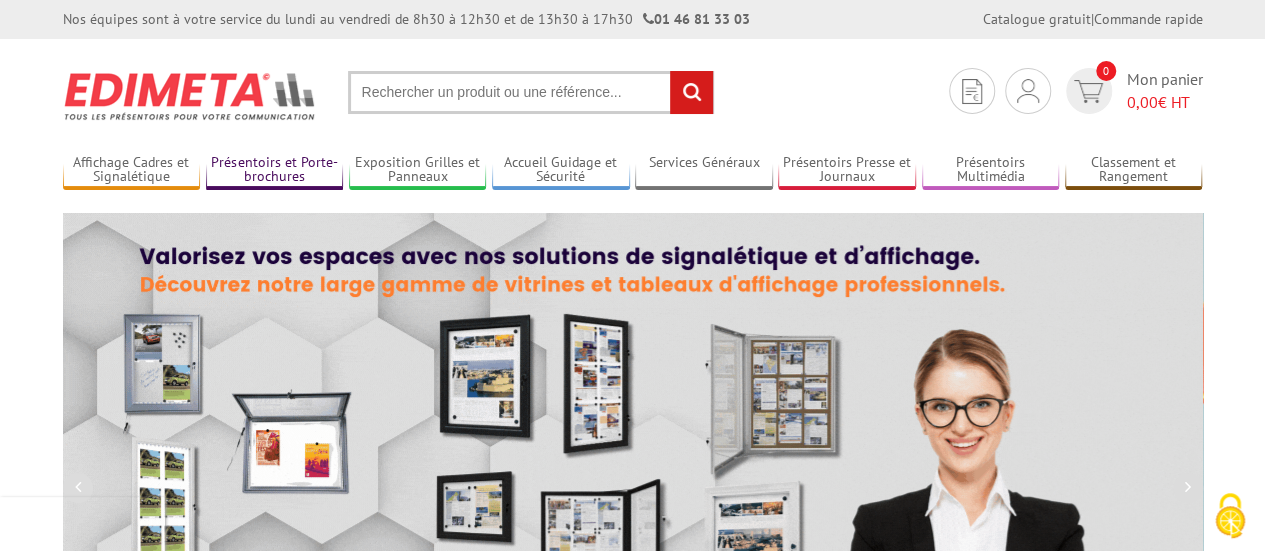 click on "Présentoirs et Porte-brochures" at bounding box center (275, 170) 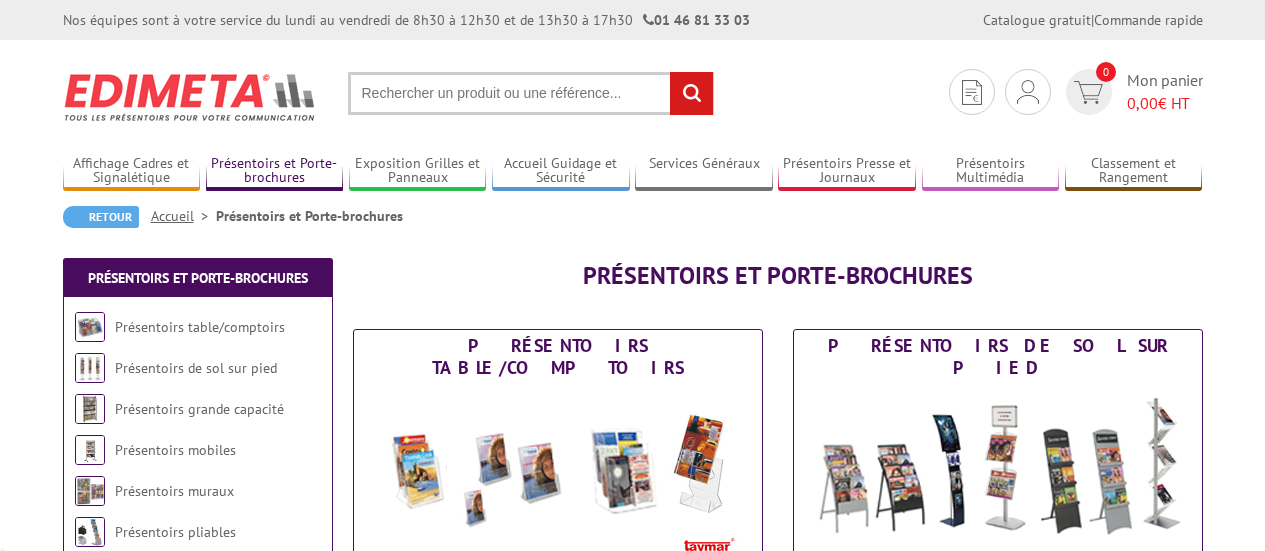 scroll, scrollTop: 0, scrollLeft: 0, axis: both 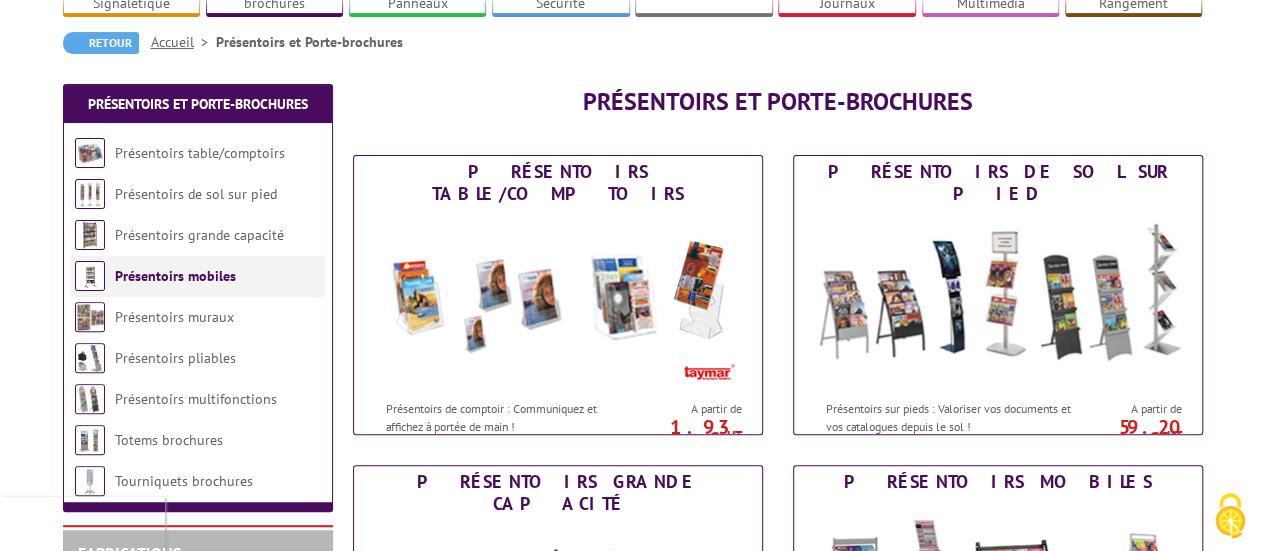 click on "Présentoirs mobiles" at bounding box center [198, 276] 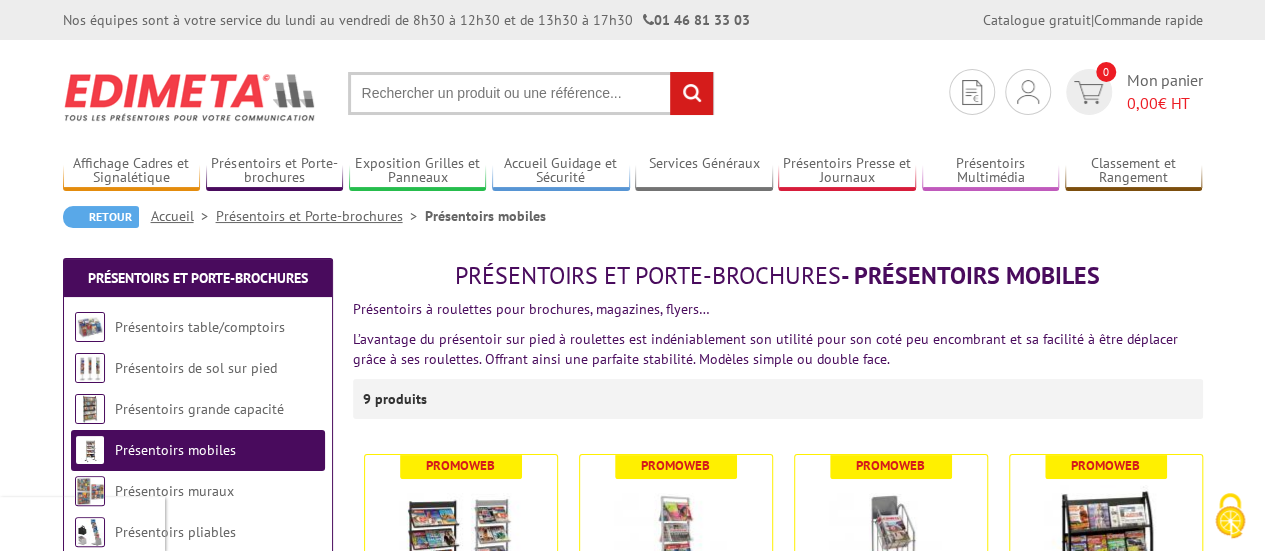 scroll, scrollTop: 161, scrollLeft: 0, axis: vertical 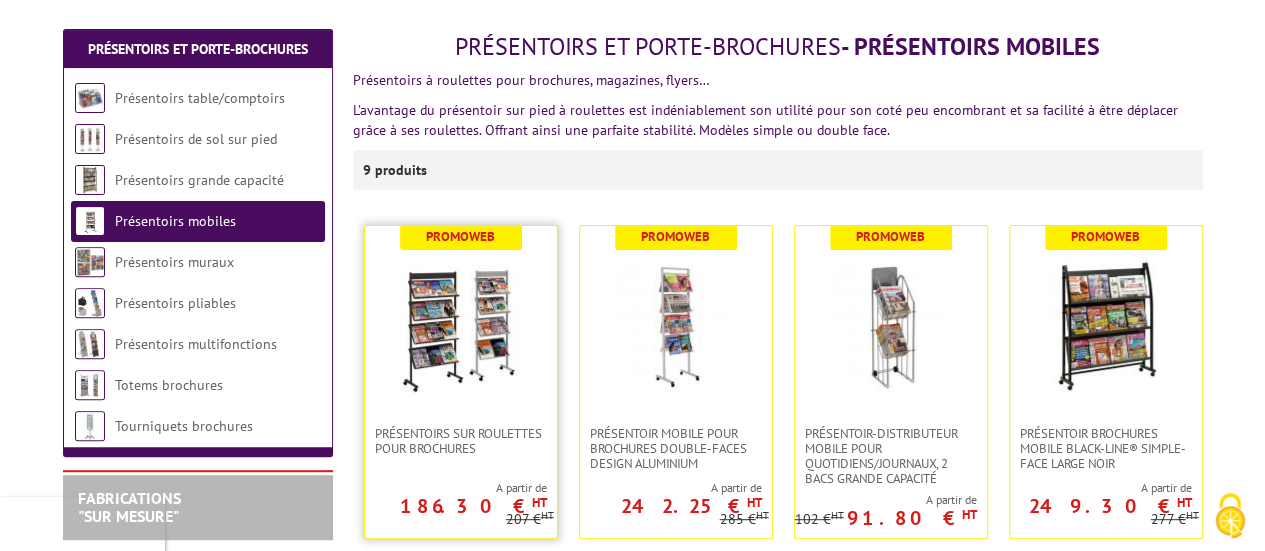 click at bounding box center [461, 326] 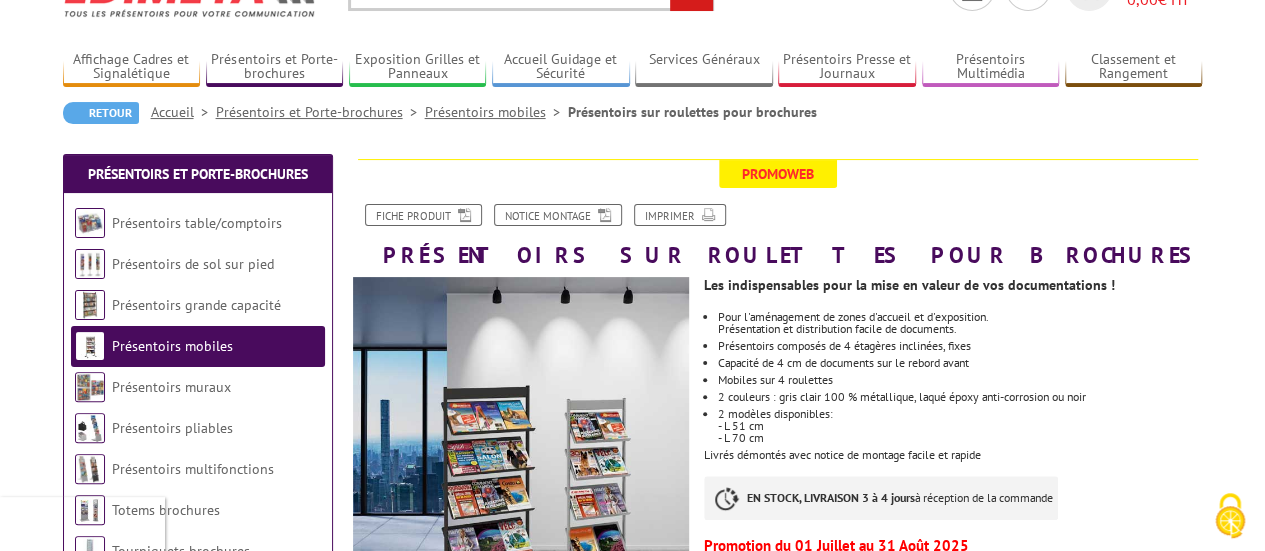 scroll, scrollTop: 224, scrollLeft: 0, axis: vertical 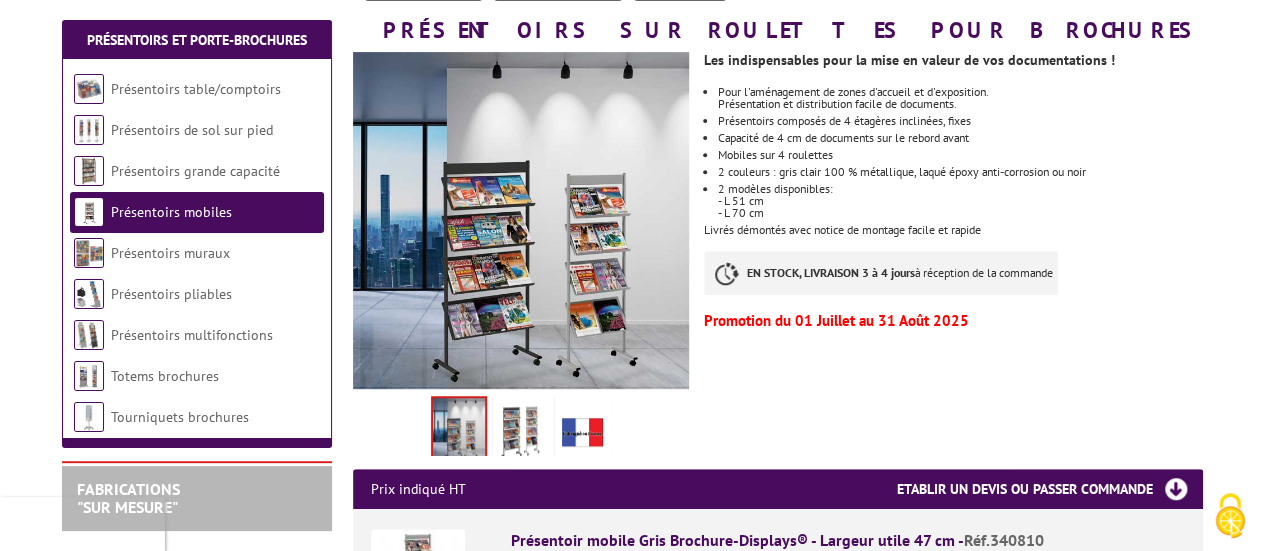 click at bounding box center (521, 431) 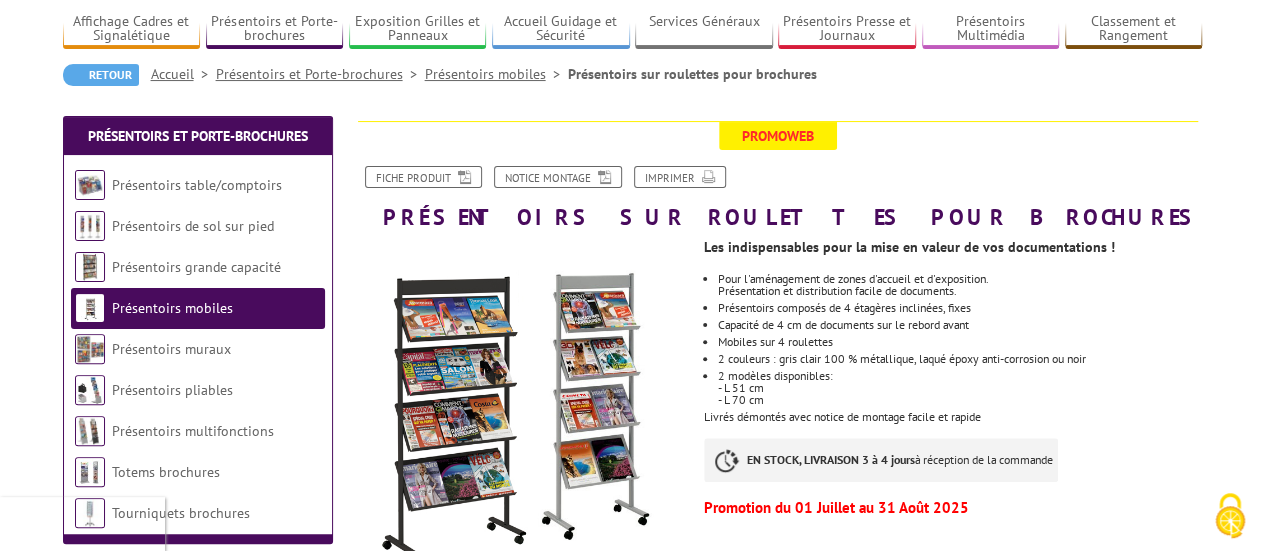 scroll, scrollTop: 212, scrollLeft: 0, axis: vertical 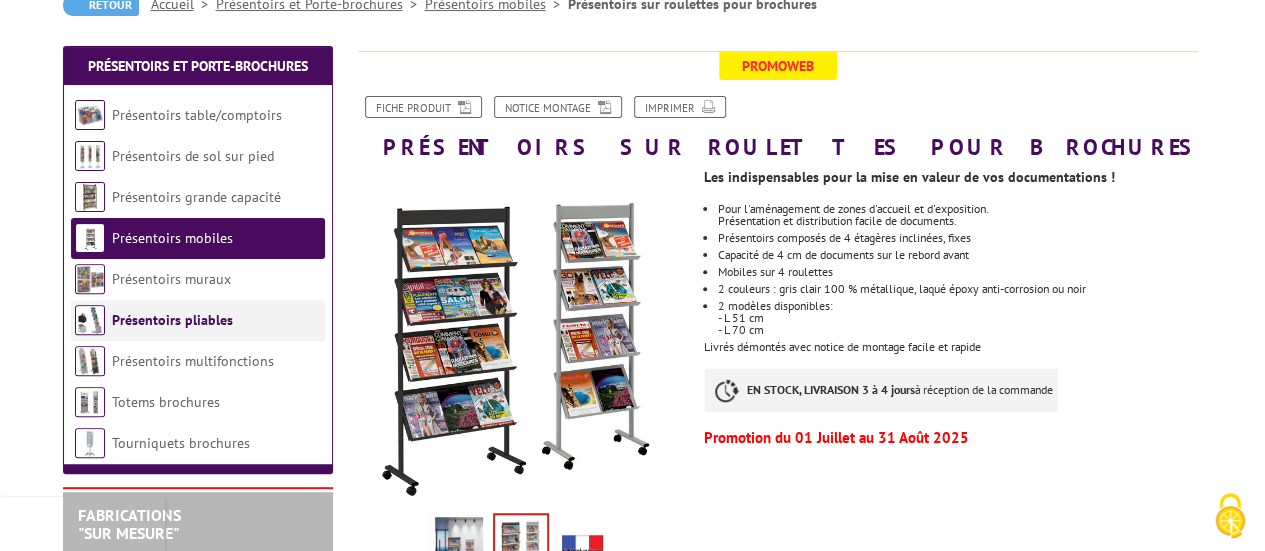 click on "Présentoirs pliables" at bounding box center [172, 320] 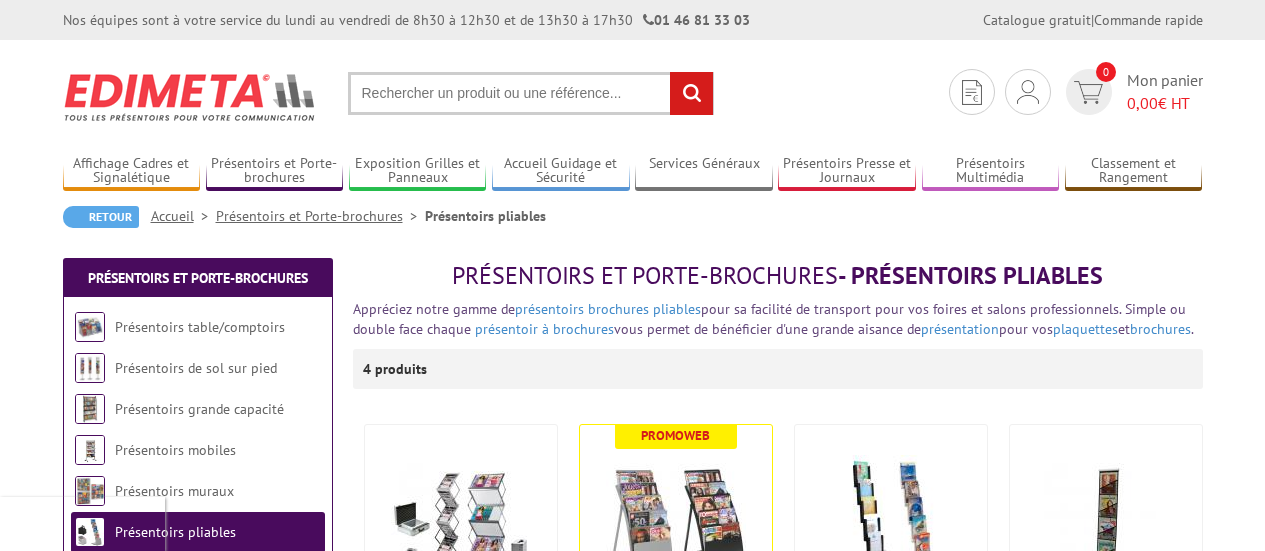scroll, scrollTop: 0, scrollLeft: 0, axis: both 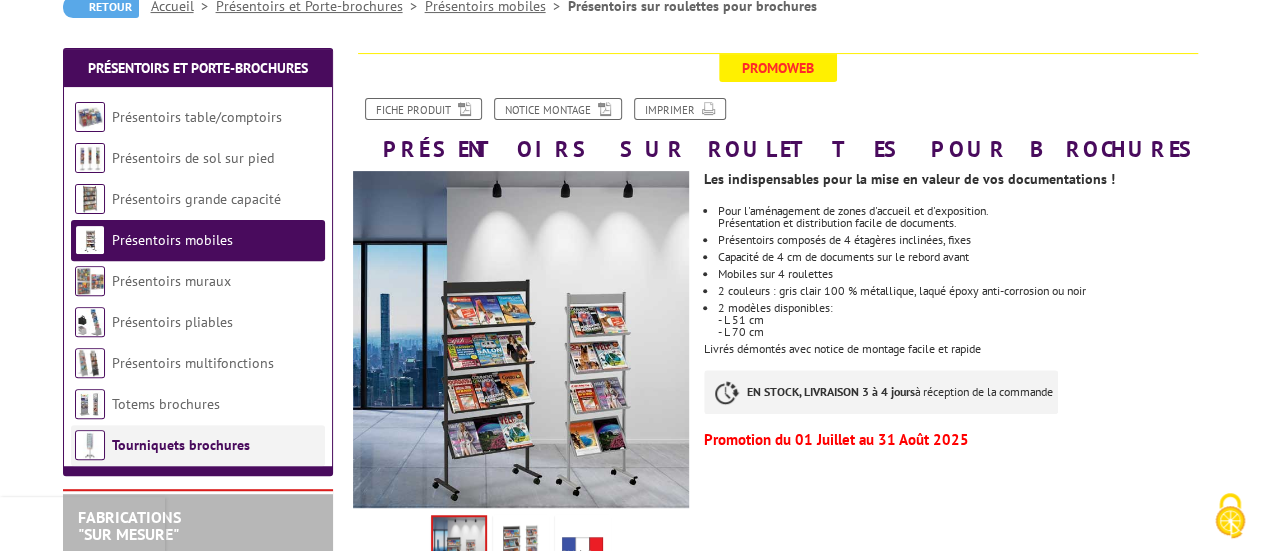 click on "Tourniquets brochures" at bounding box center [181, 445] 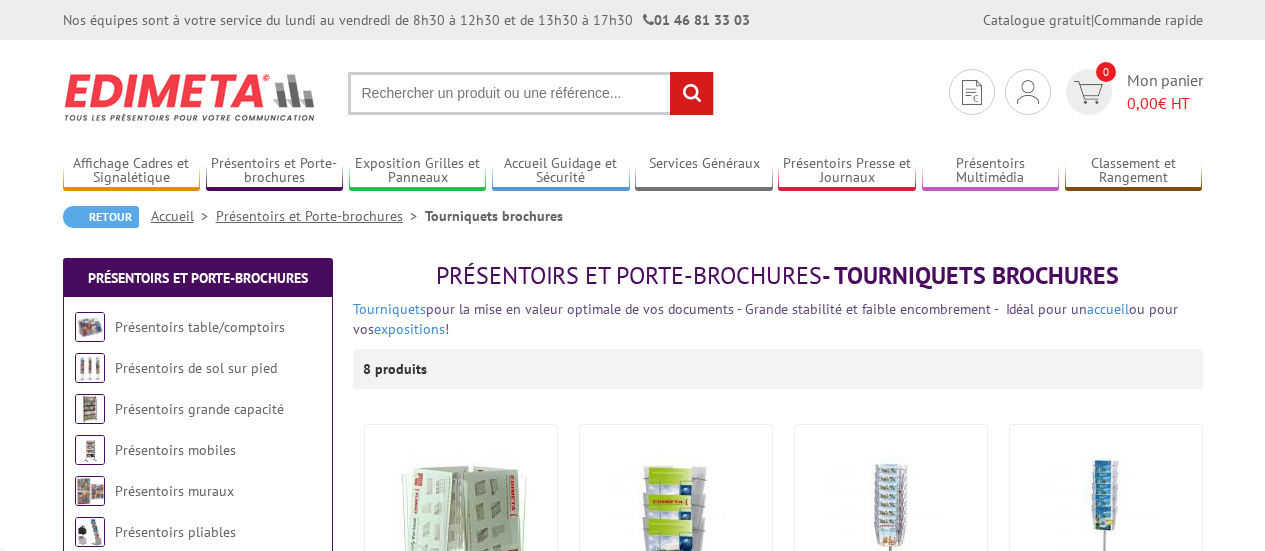 scroll, scrollTop: 0, scrollLeft: 0, axis: both 